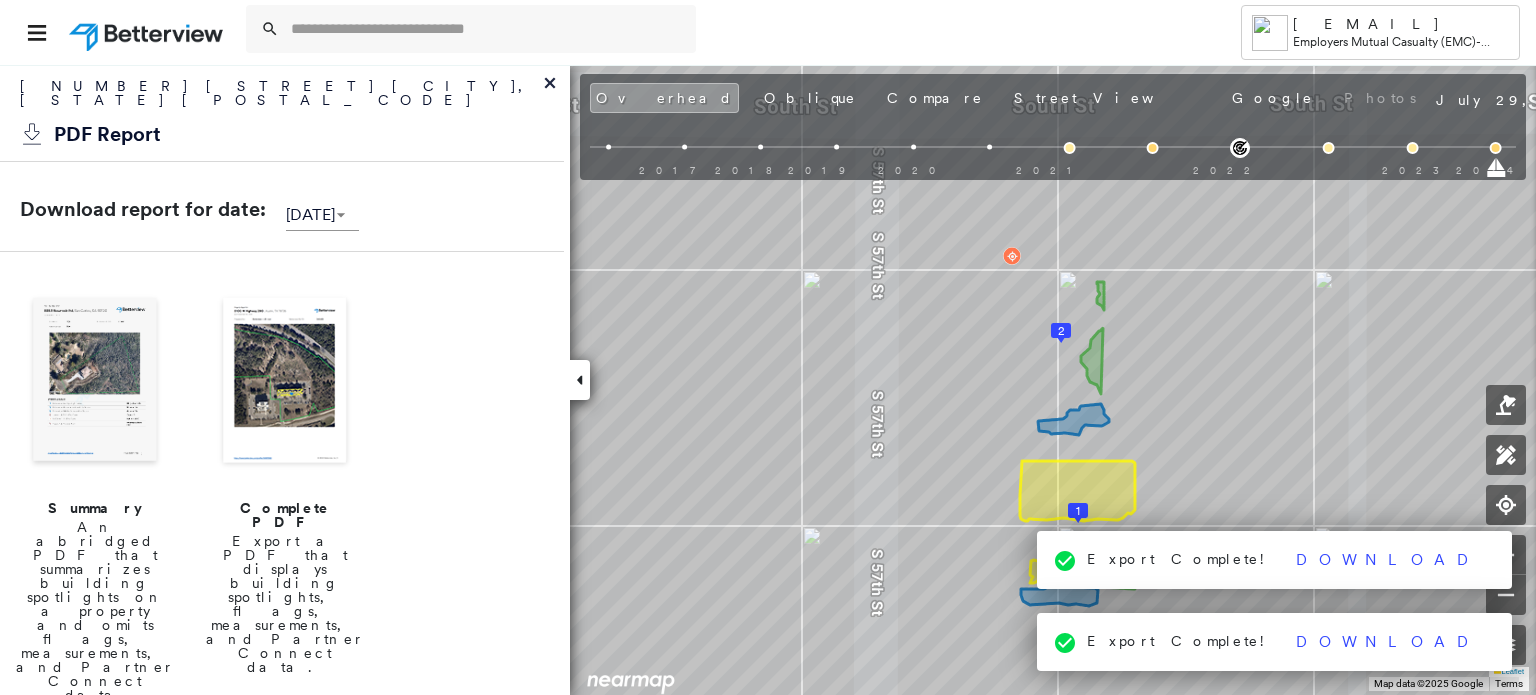 scroll, scrollTop: 0, scrollLeft: 0, axis: both 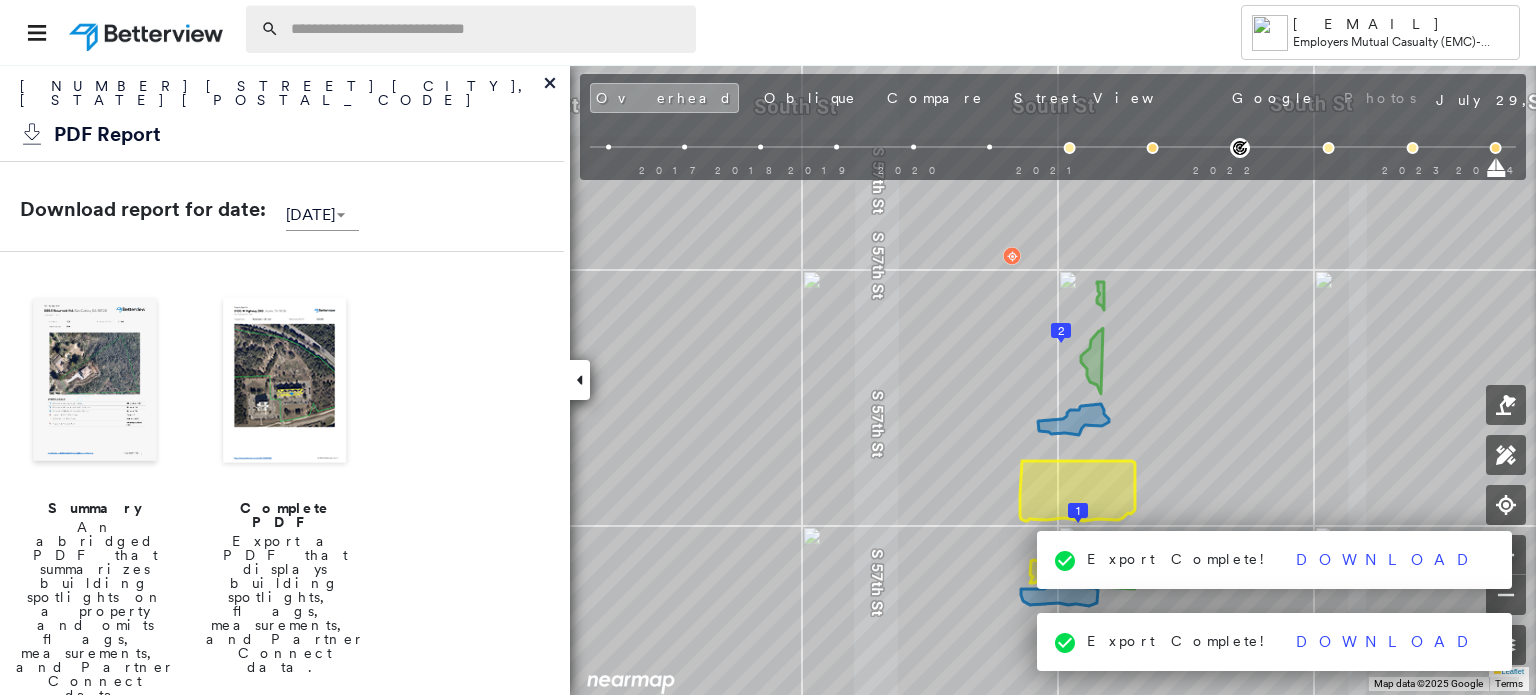 click at bounding box center [487, 29] 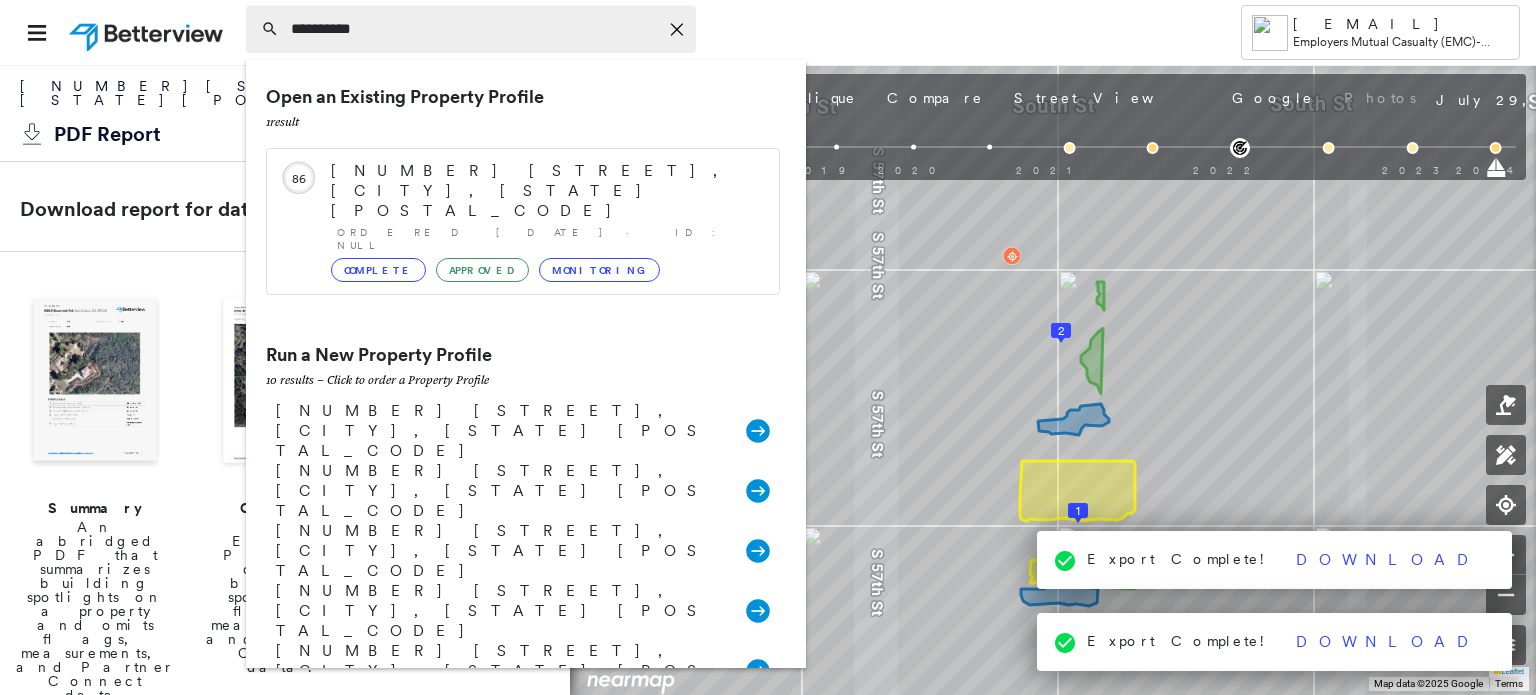 type on "**********" 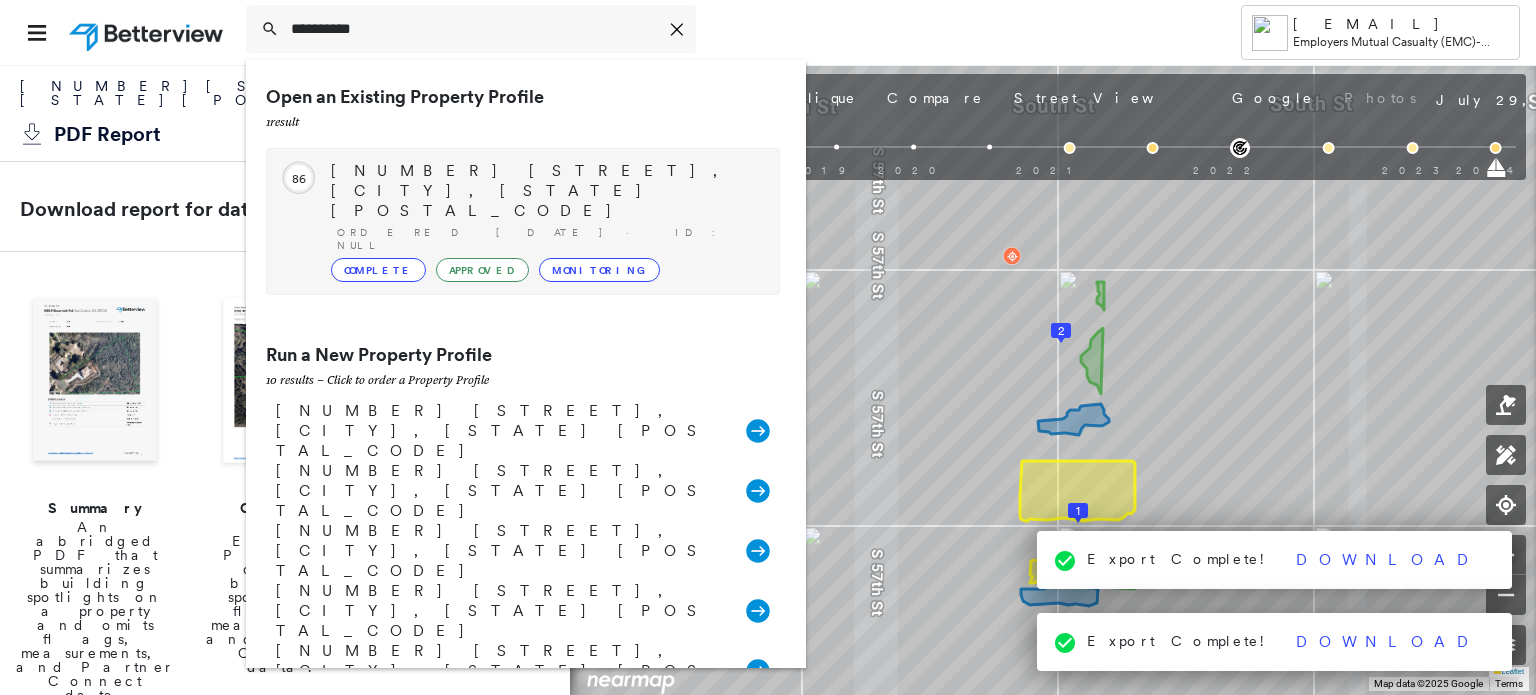 click on "[NUMBER] [STREET], [CITY], [STATE] [POSTAL_CODE] Ordered [DATE] · ID: null Complete Approved Monitoring" at bounding box center (545, 221) 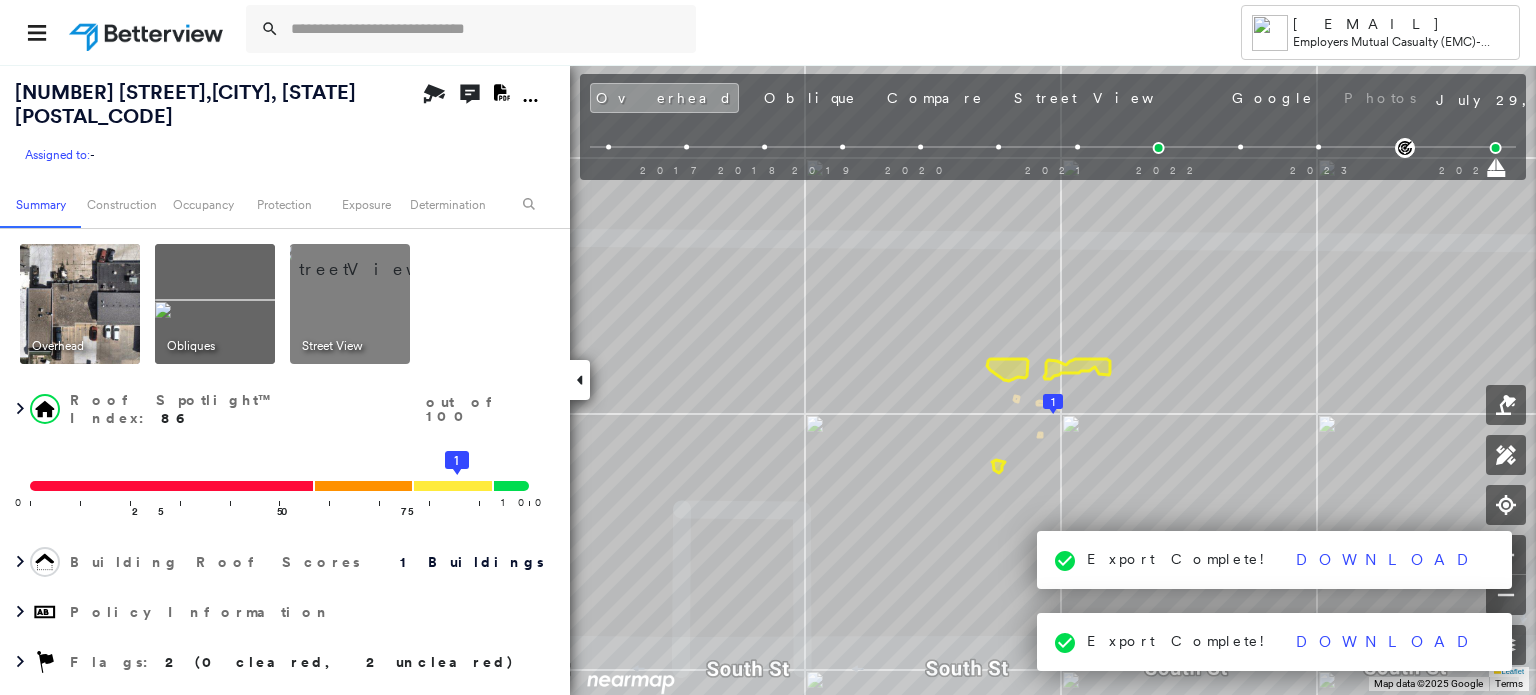 click at bounding box center (374, 259) 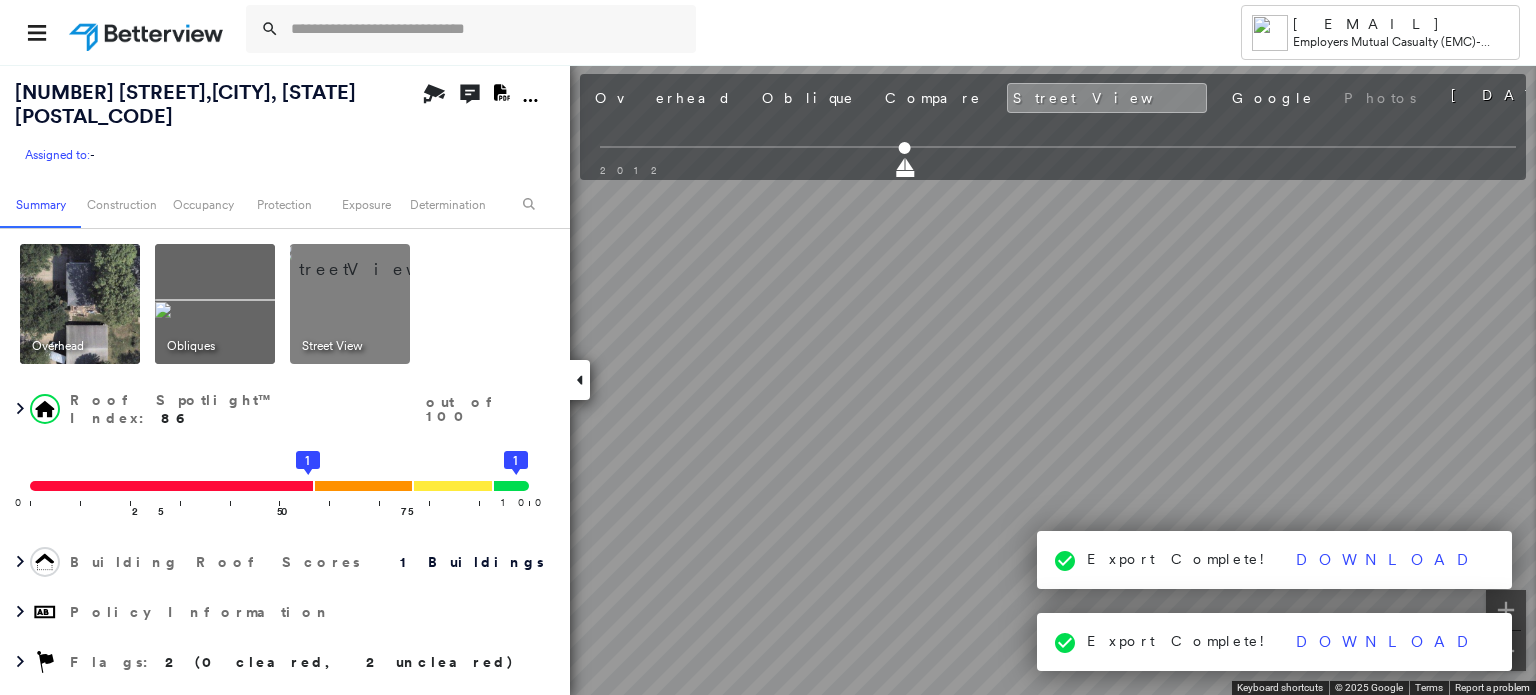 click at bounding box center [80, 304] 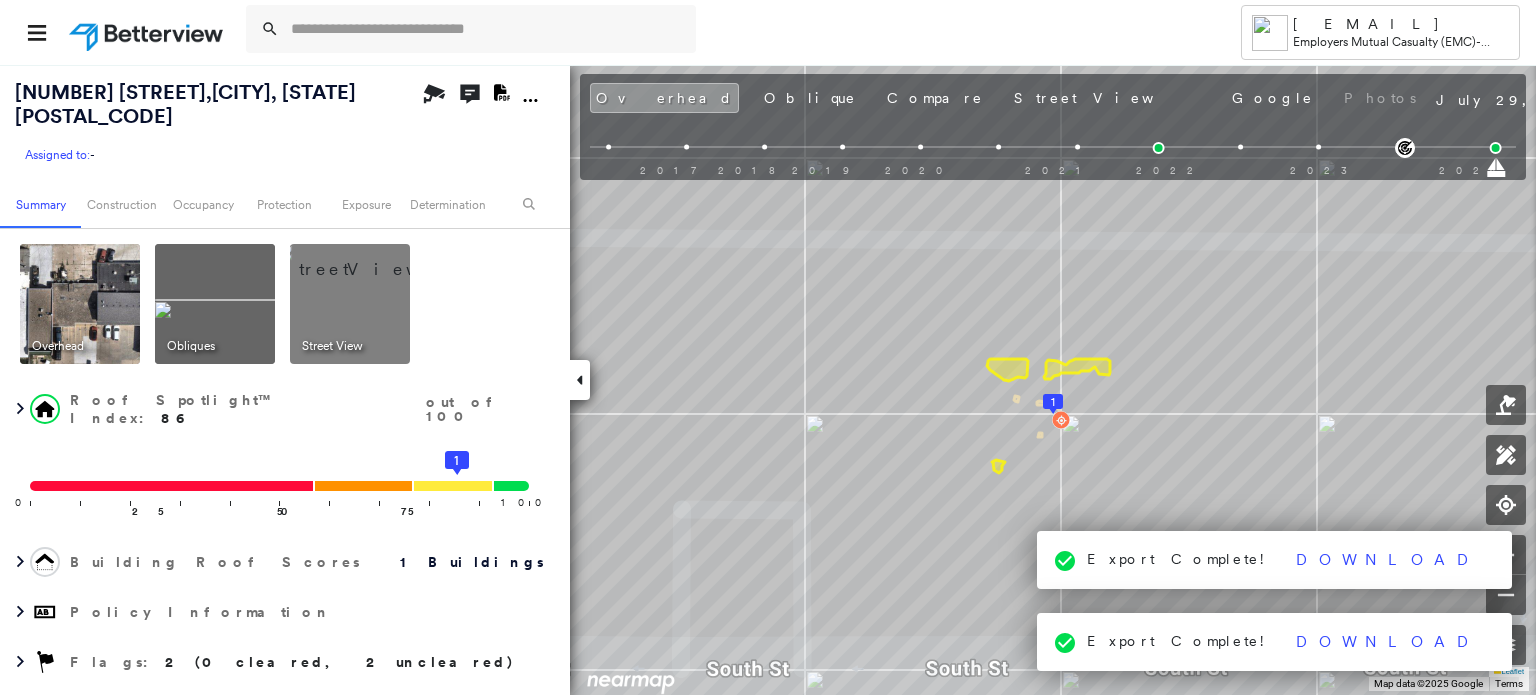 click 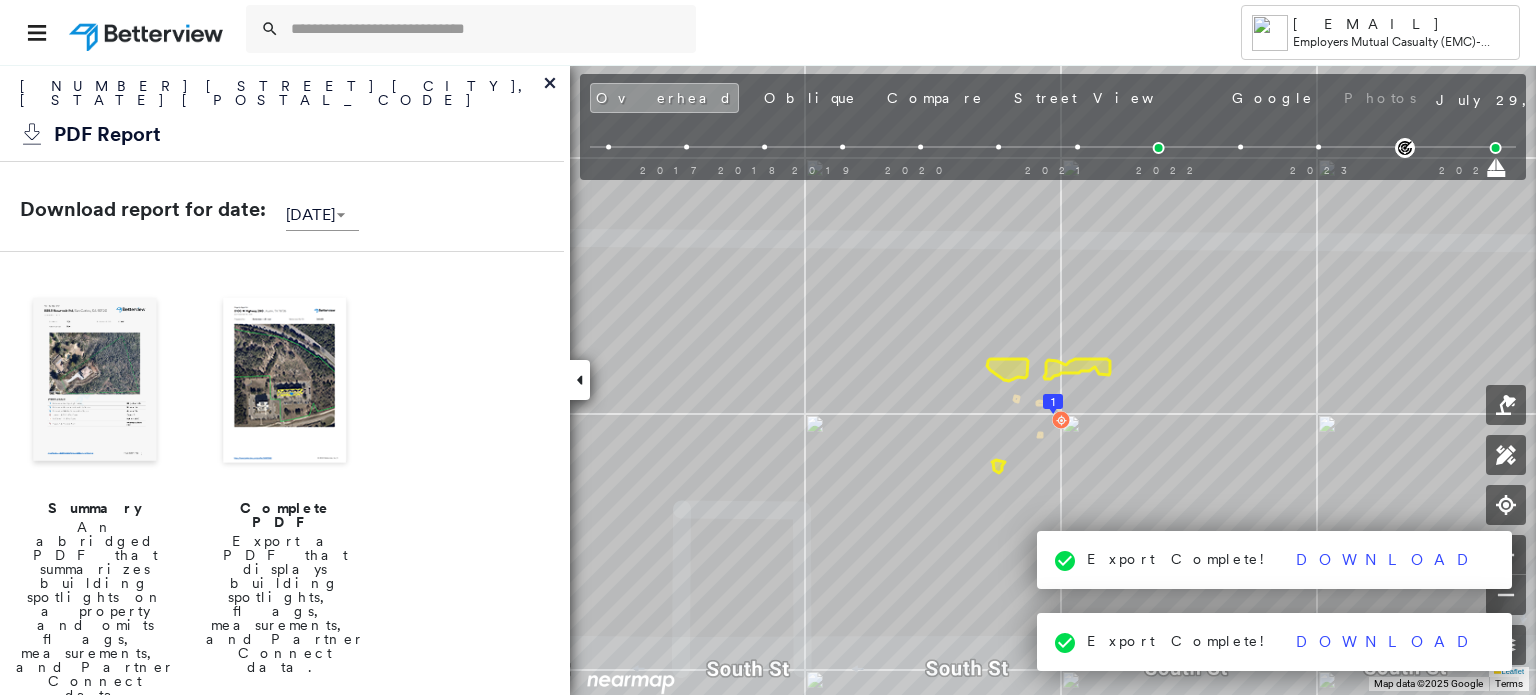 click at bounding box center [285, 382] 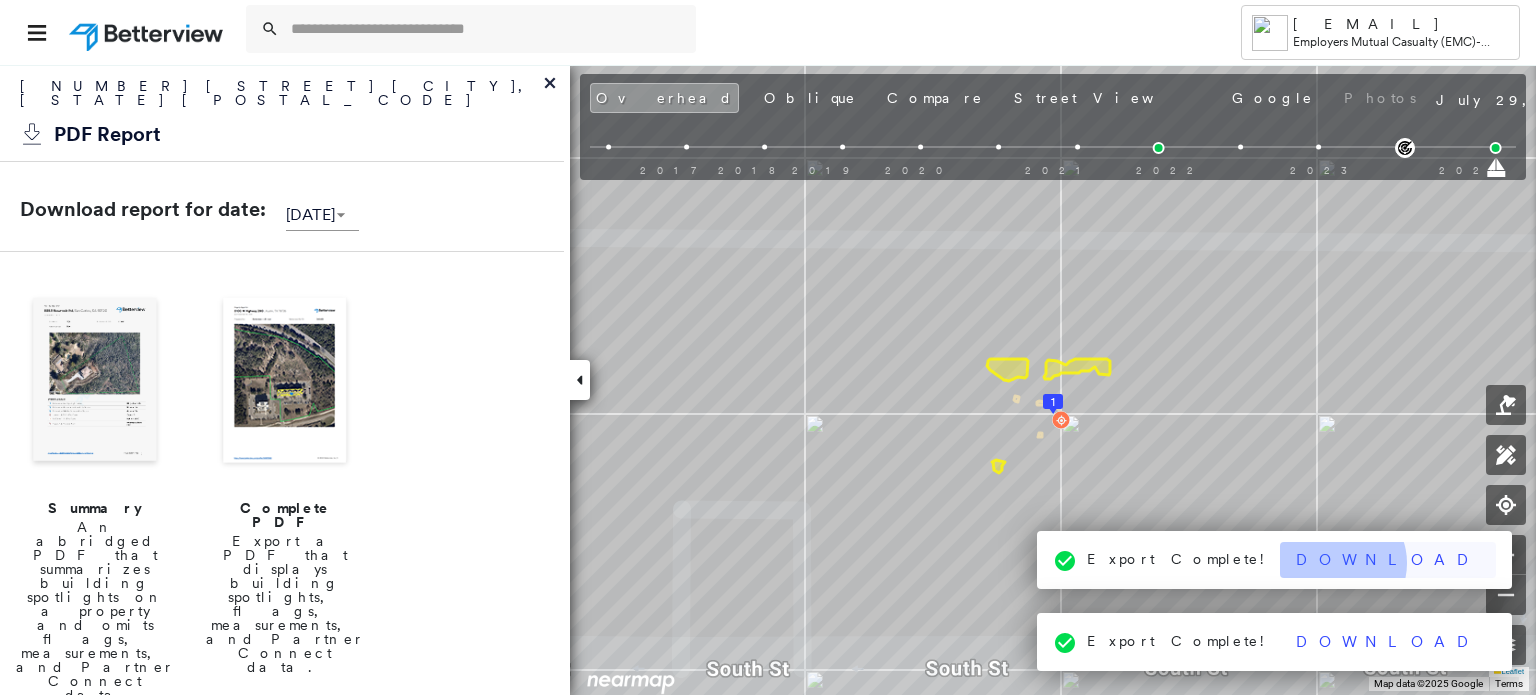 click on "Download" at bounding box center (1388, 560) 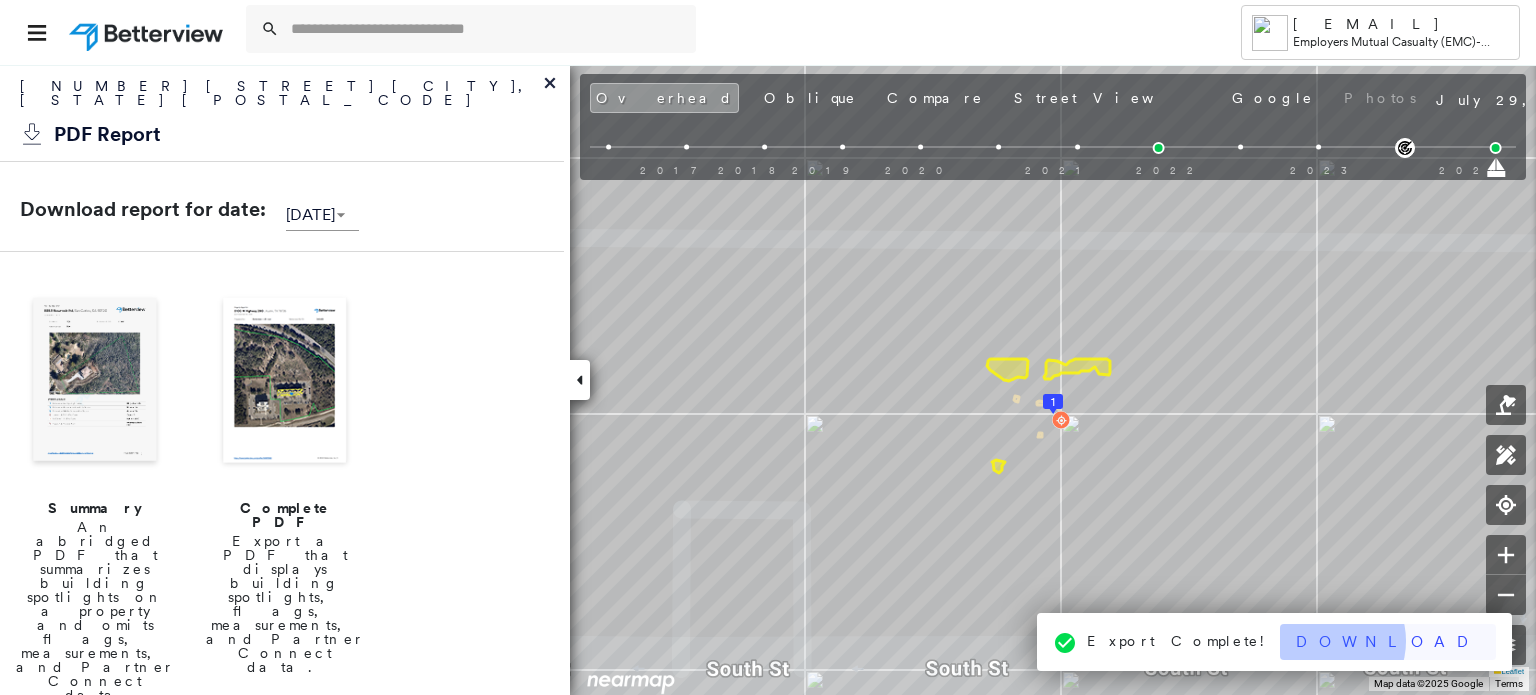 click on "Download" at bounding box center [1388, 642] 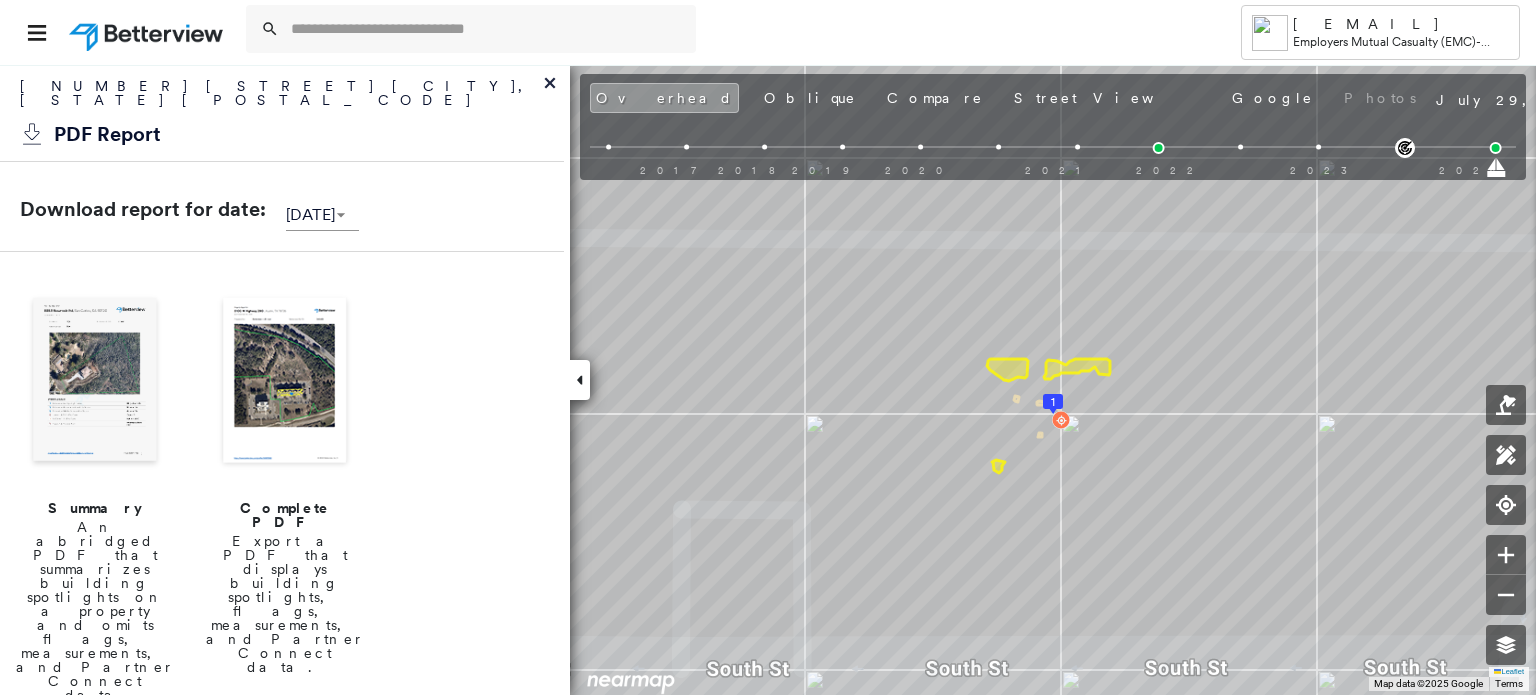 click at bounding box center [285, 382] 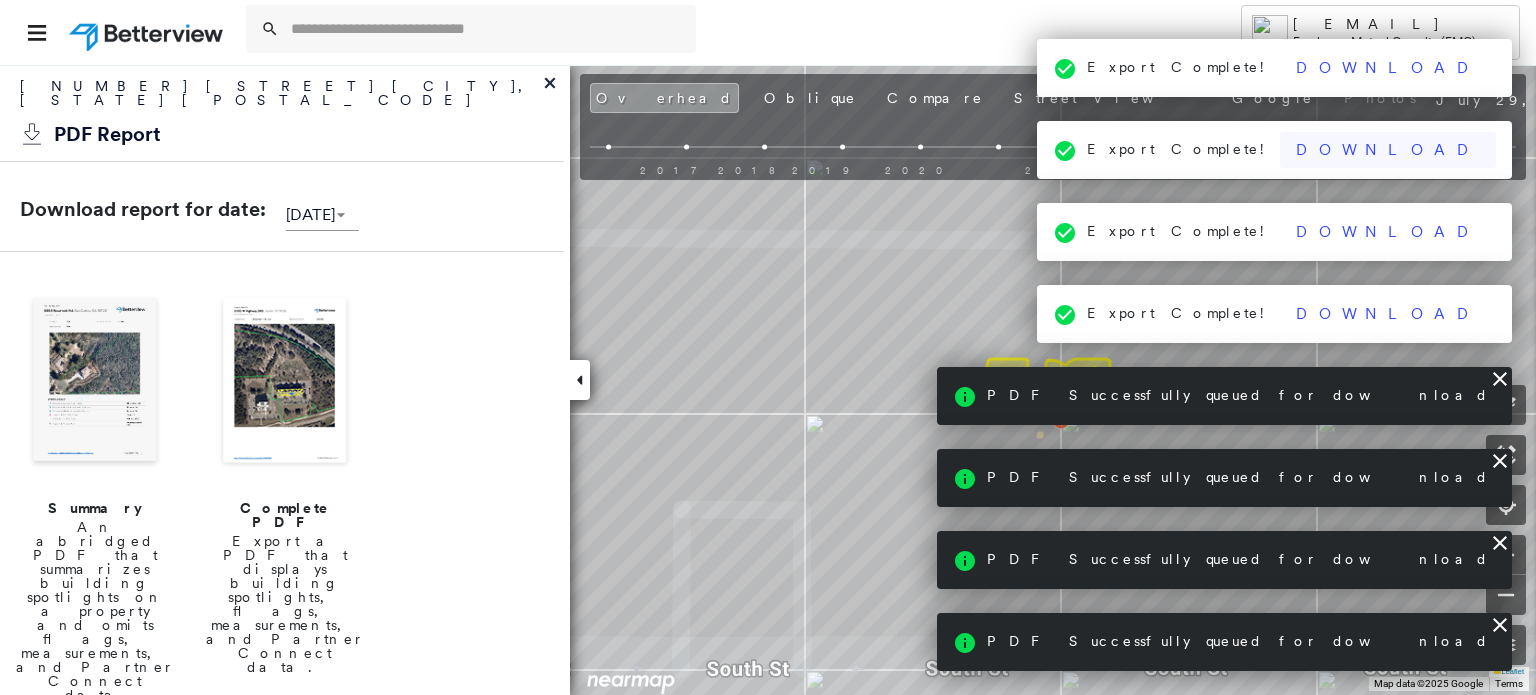 click on "Download" at bounding box center [1388, 150] 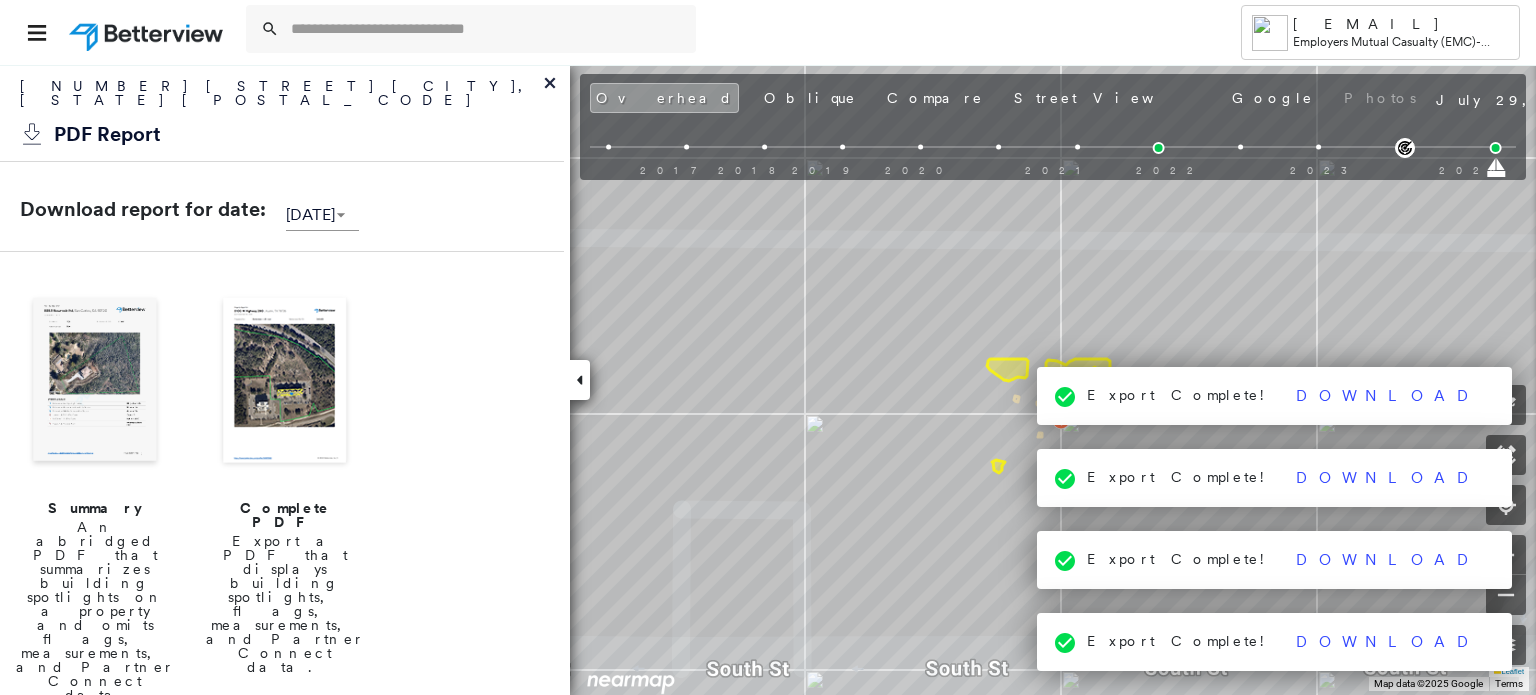 click 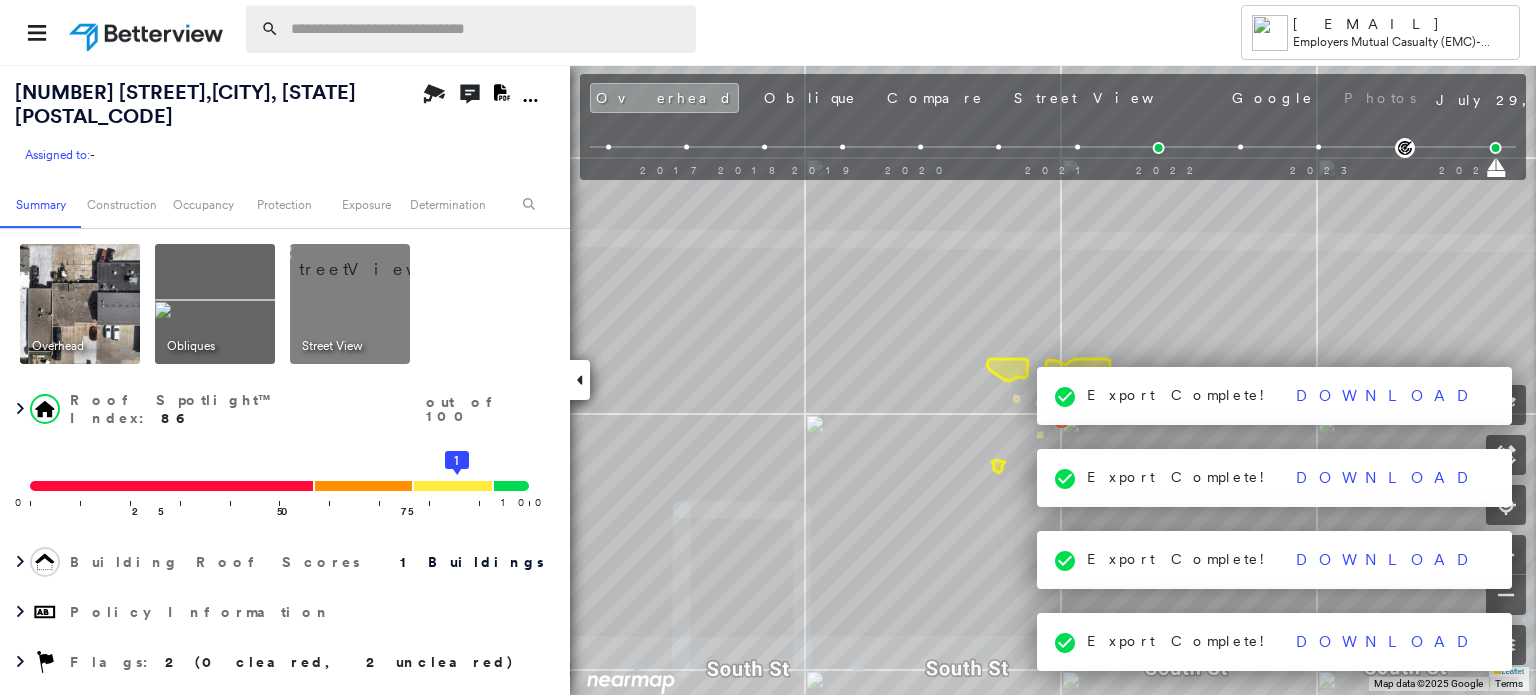 click at bounding box center (487, 29) 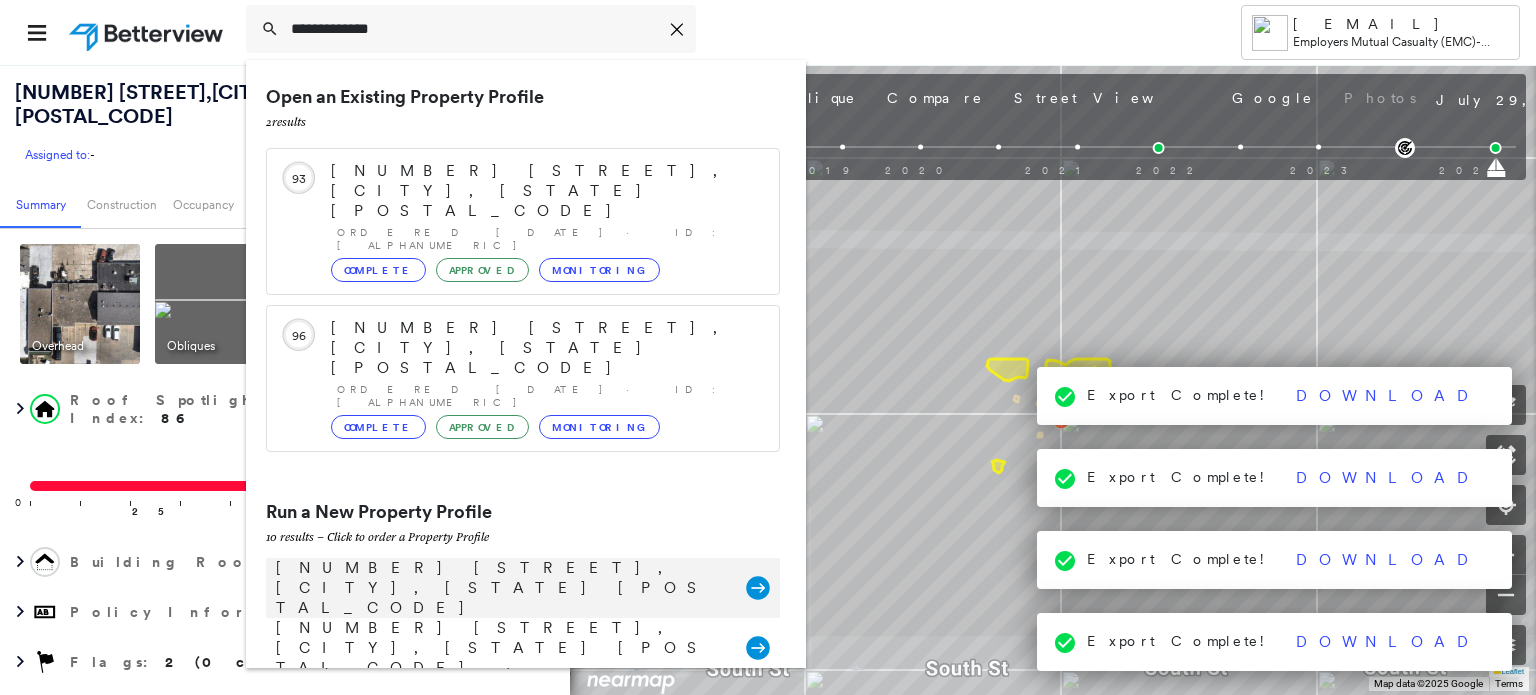 type on "**********" 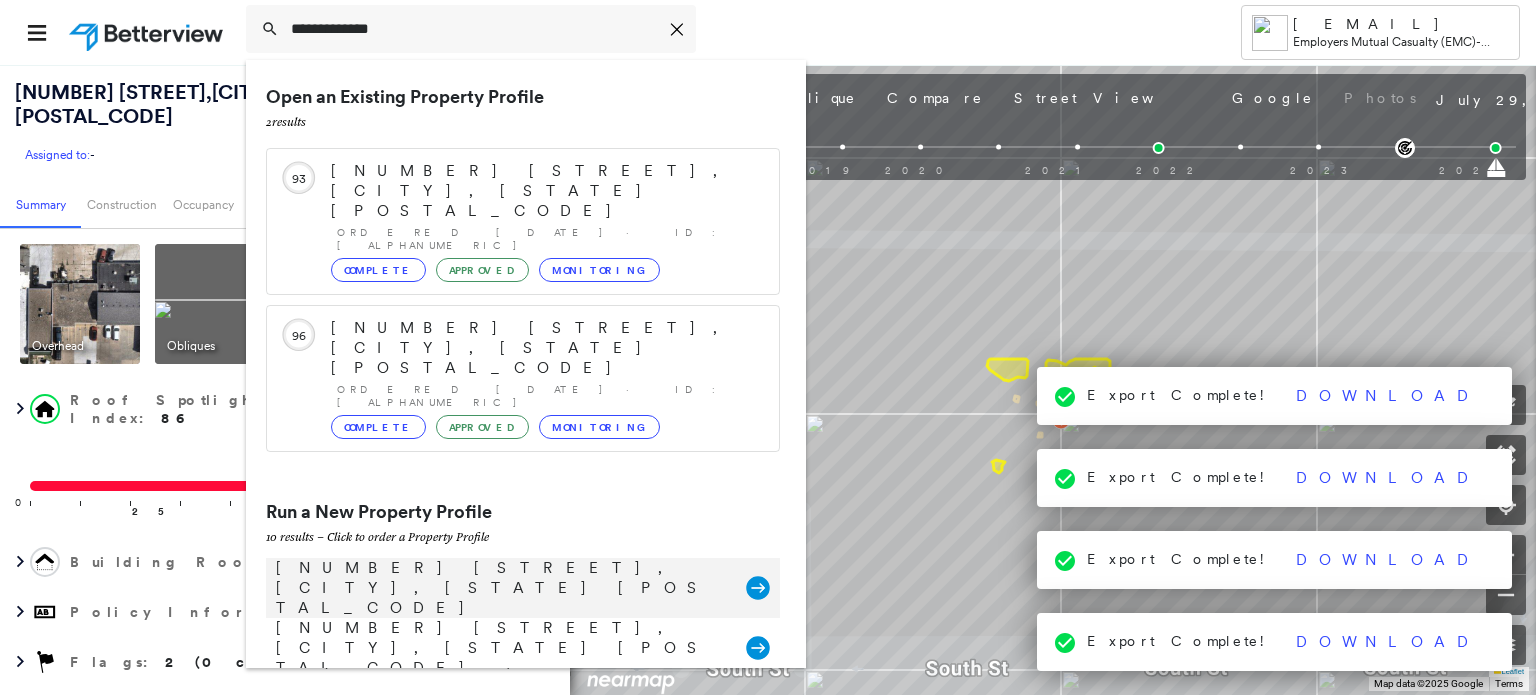 click on "[NUMBER] [STREET], [CITY], [STATE] [POSTAL_CODE]" at bounding box center [501, 588] 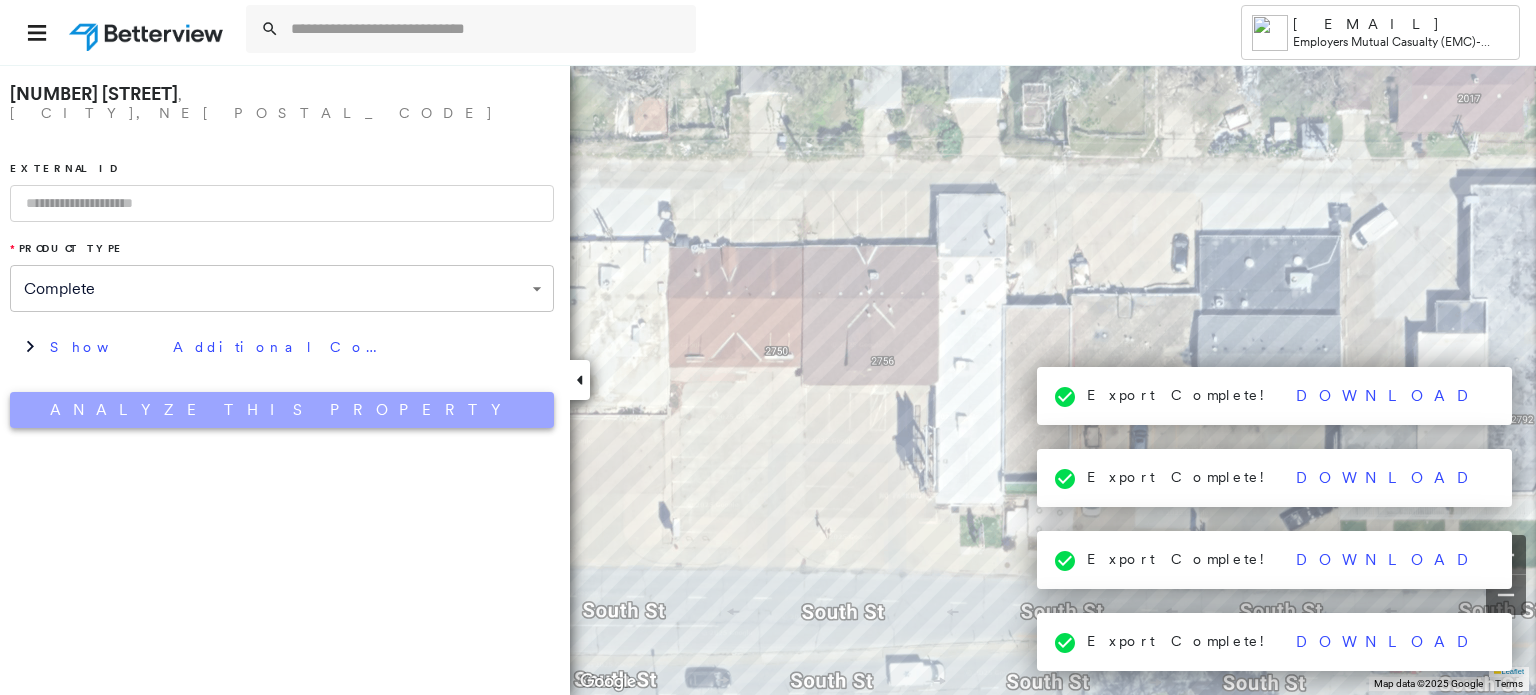 click on "Analyze This Property" at bounding box center (282, 410) 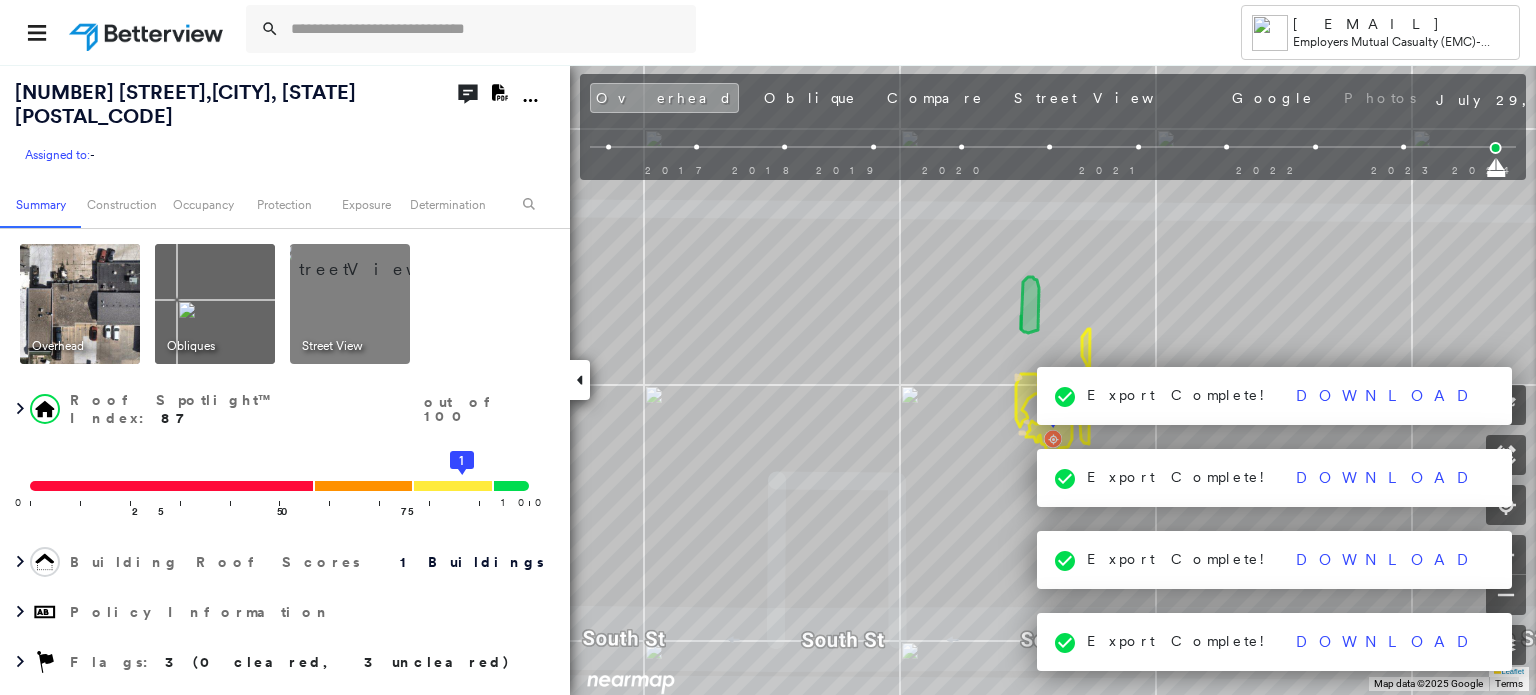 click at bounding box center (374, 259) 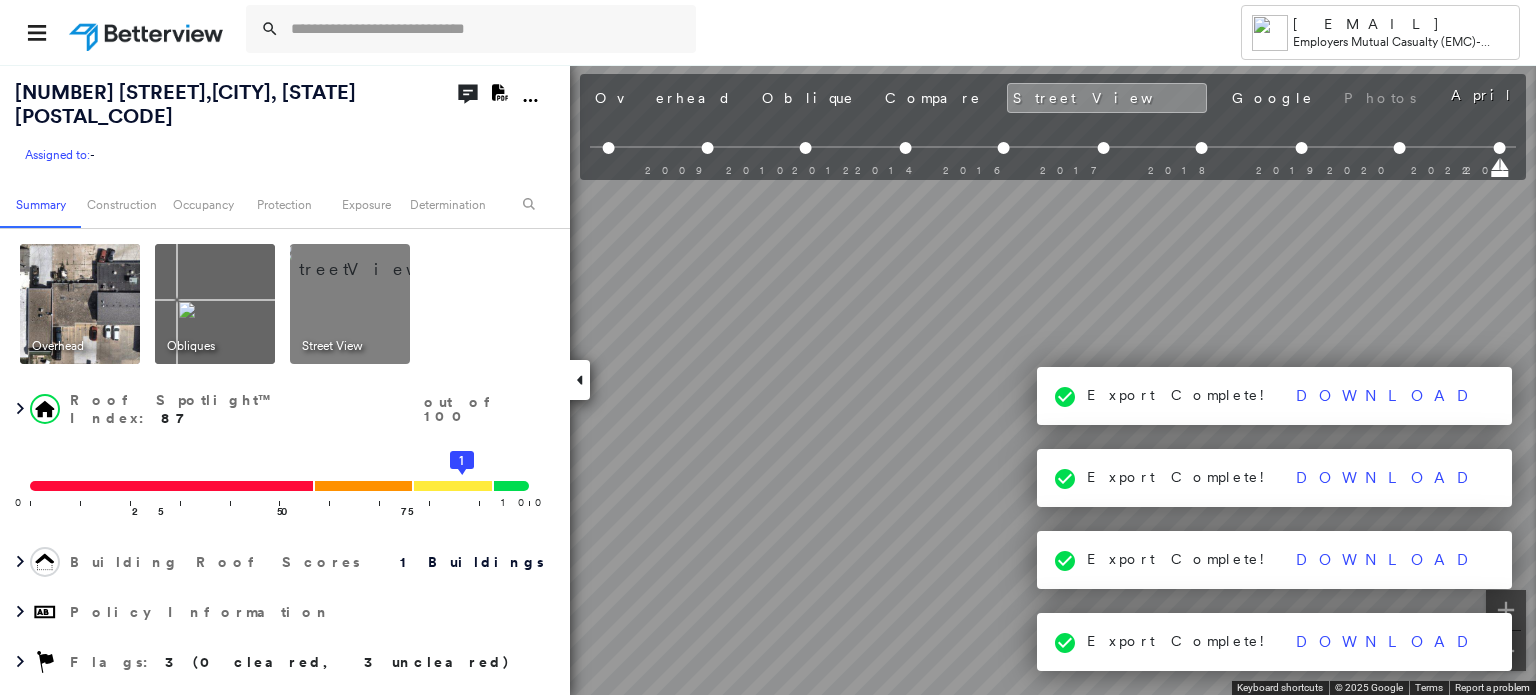 scroll, scrollTop: 0, scrollLeft: 733, axis: horizontal 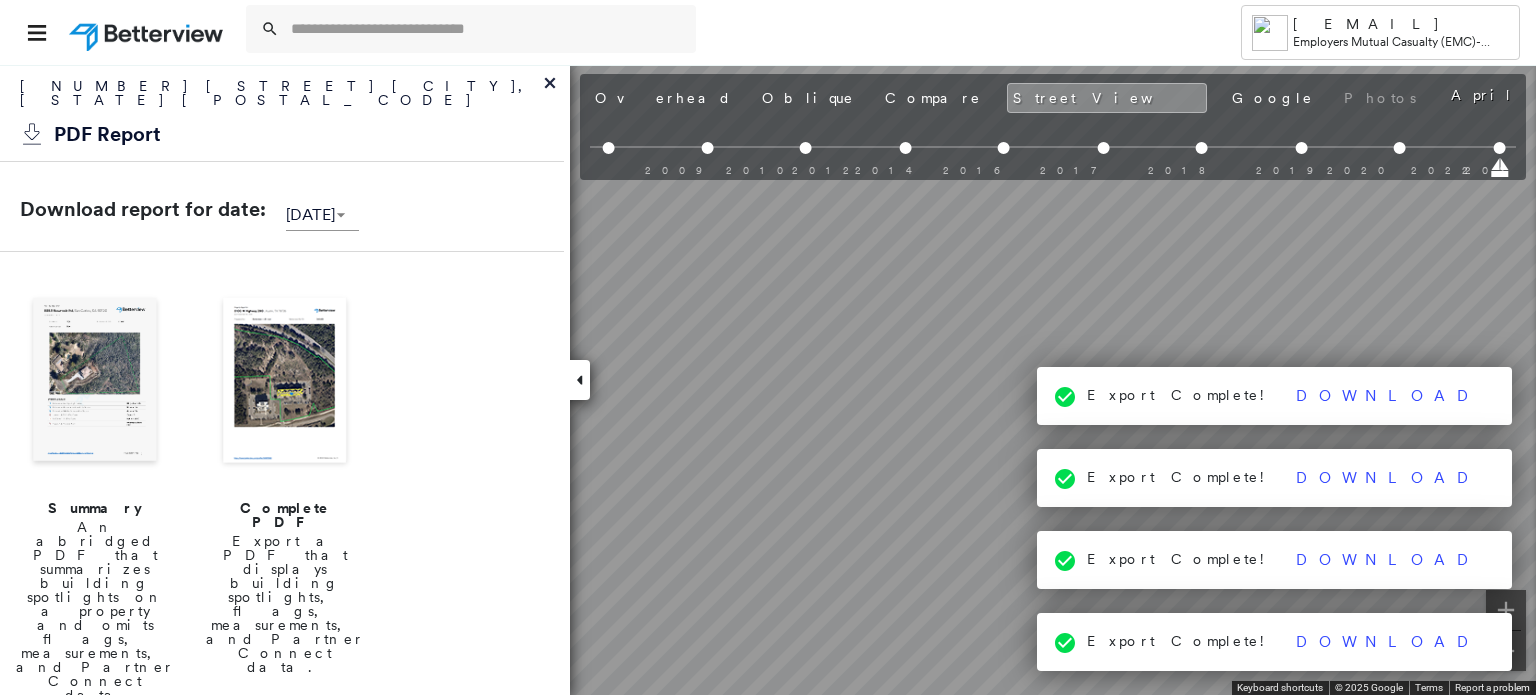 click at bounding box center (285, 382) 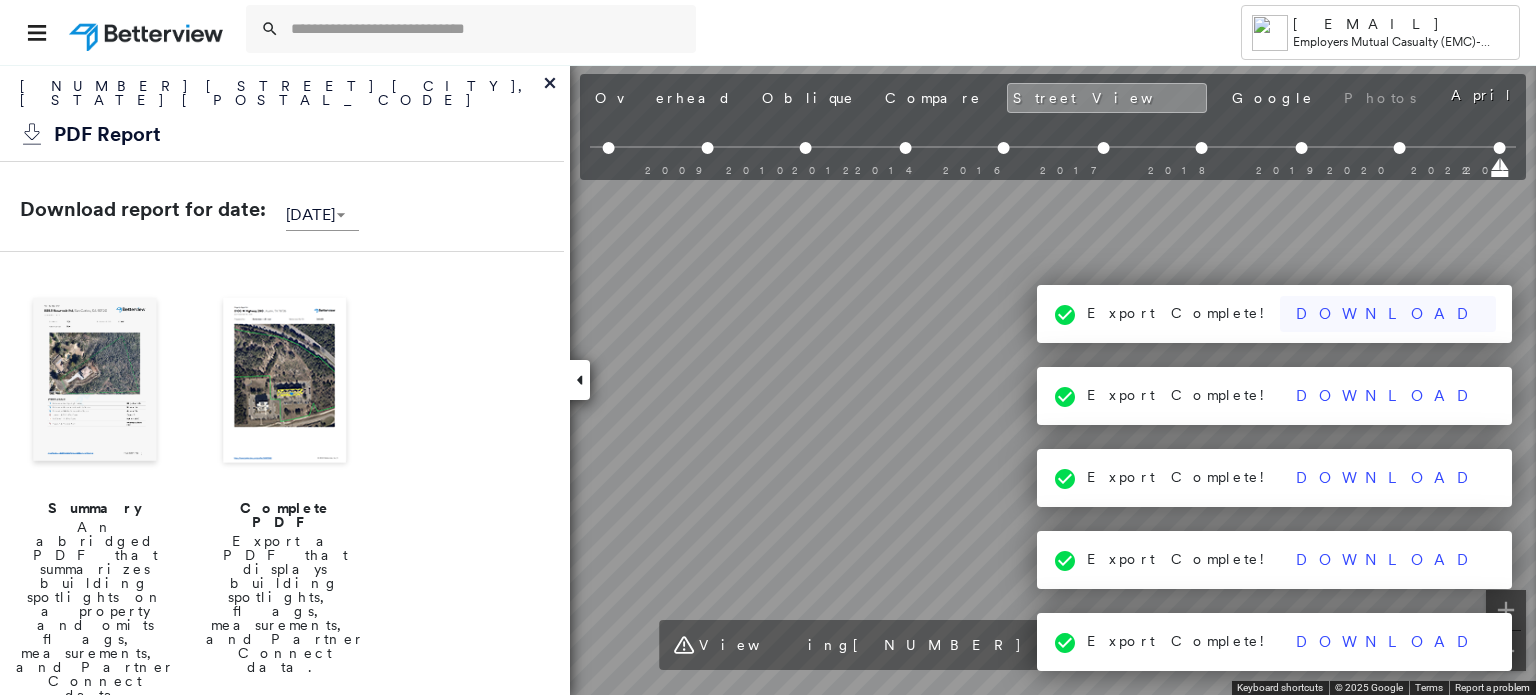 click on "Download" at bounding box center [1388, 314] 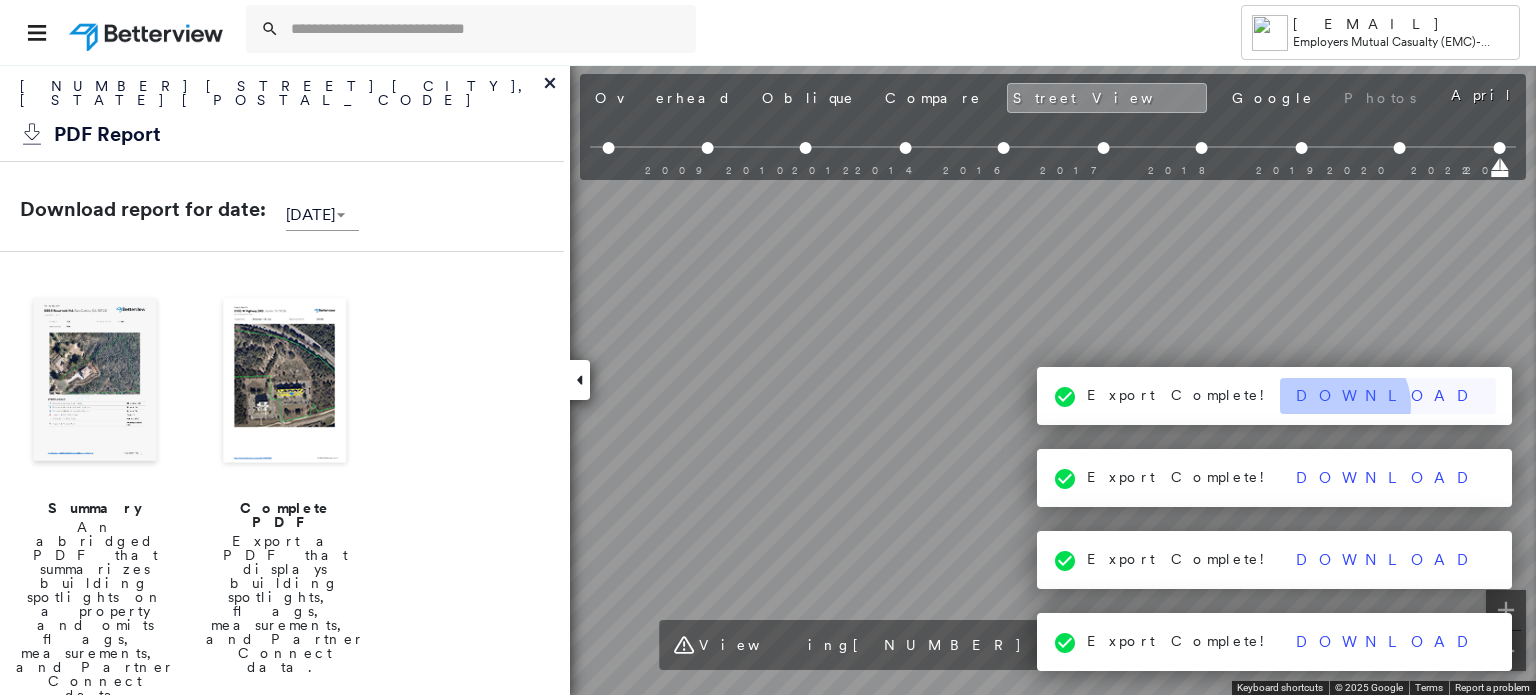 click on "Download" at bounding box center (1388, 396) 